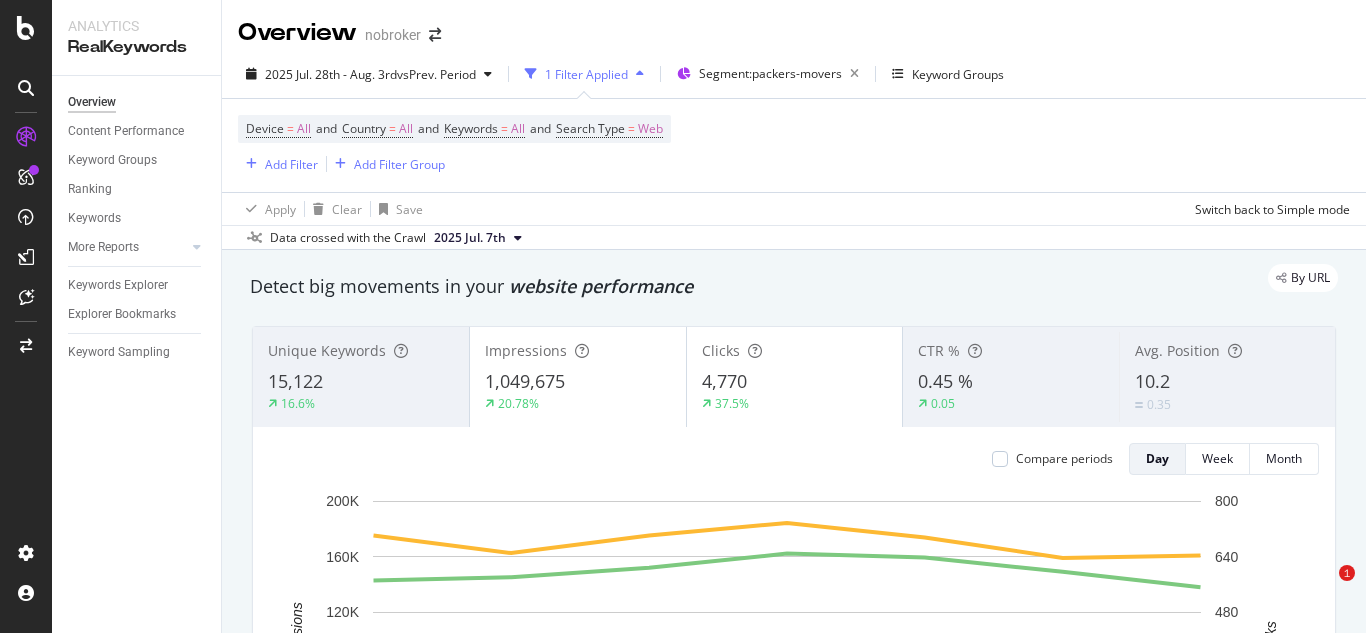scroll, scrollTop: 0, scrollLeft: 0, axis: both 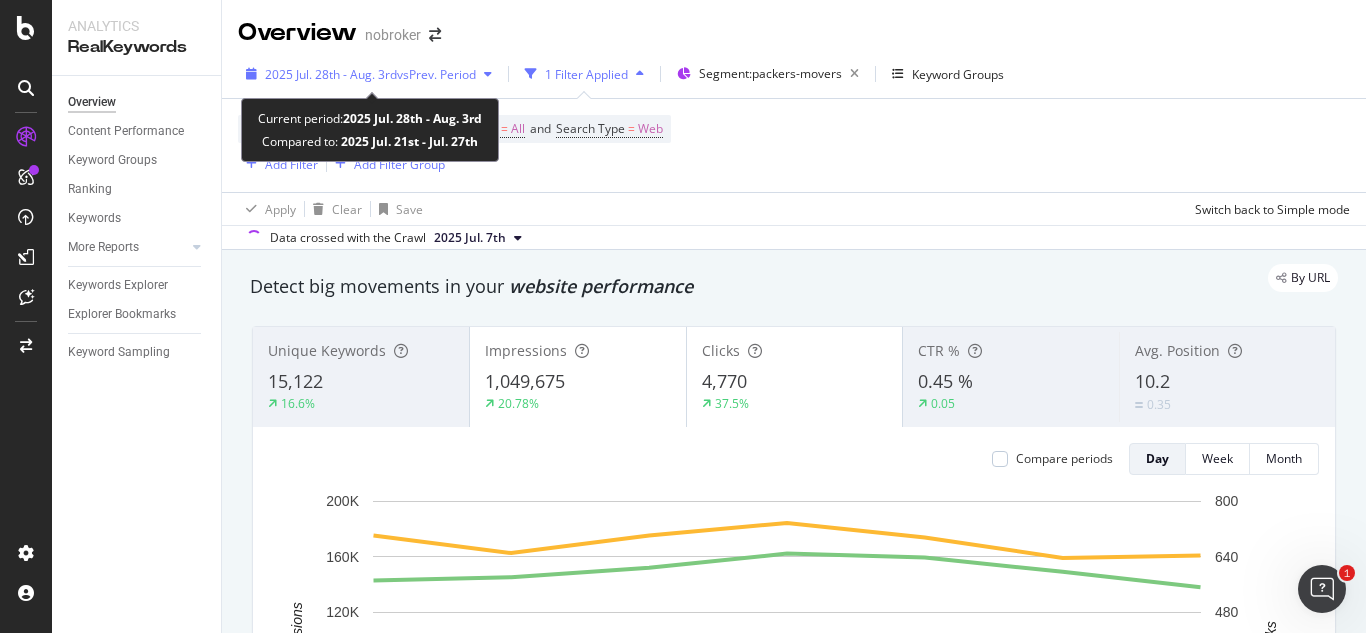 click on "[DATE] [MONTH]. [DAY]st - [MONTH]. [DAY]rd  vs  Prev. Period" at bounding box center (369, 74) 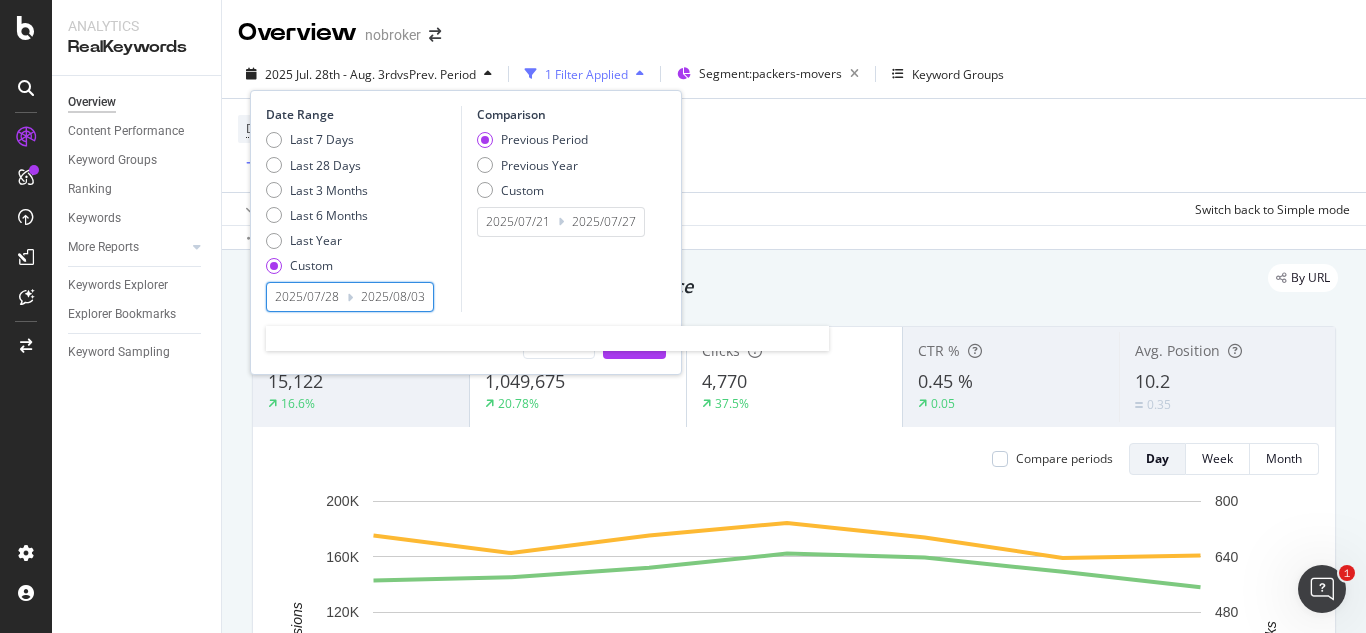 click on "2025/07/28" at bounding box center [307, 297] 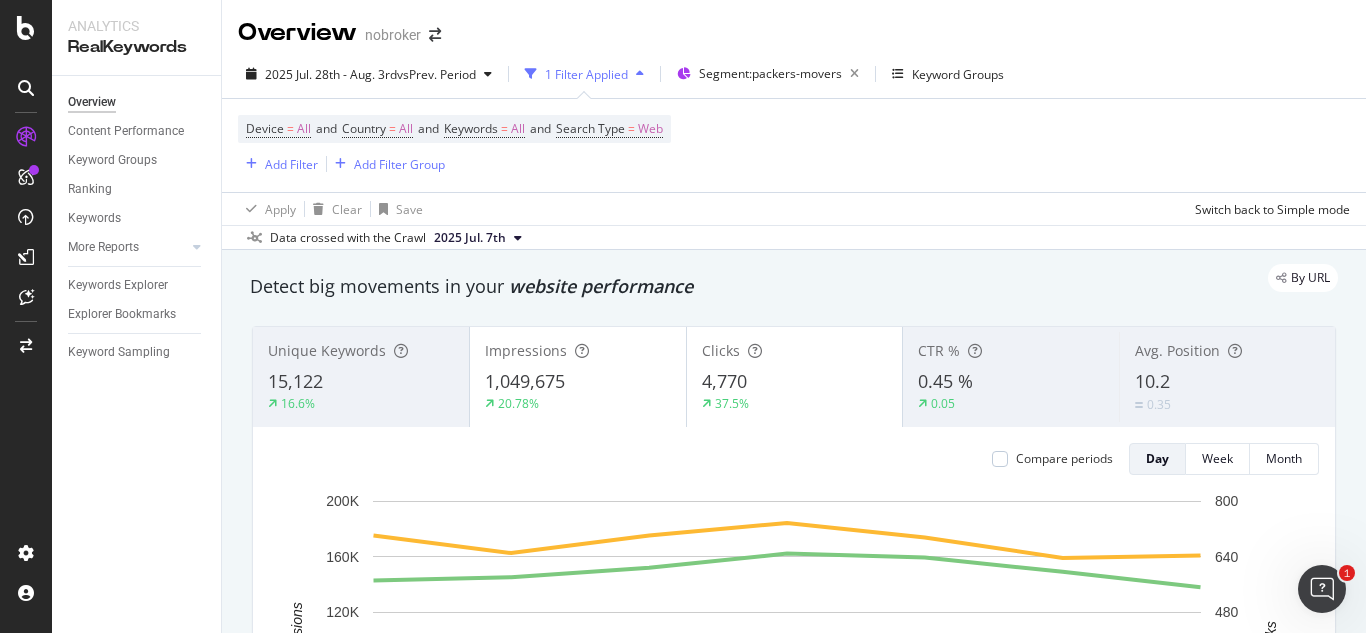 click on "Device   =     All  and  Country   =     All  and  Keywords   =     All  and  Search Type   =     Web Add Filter Add Filter Group" at bounding box center (794, 145) 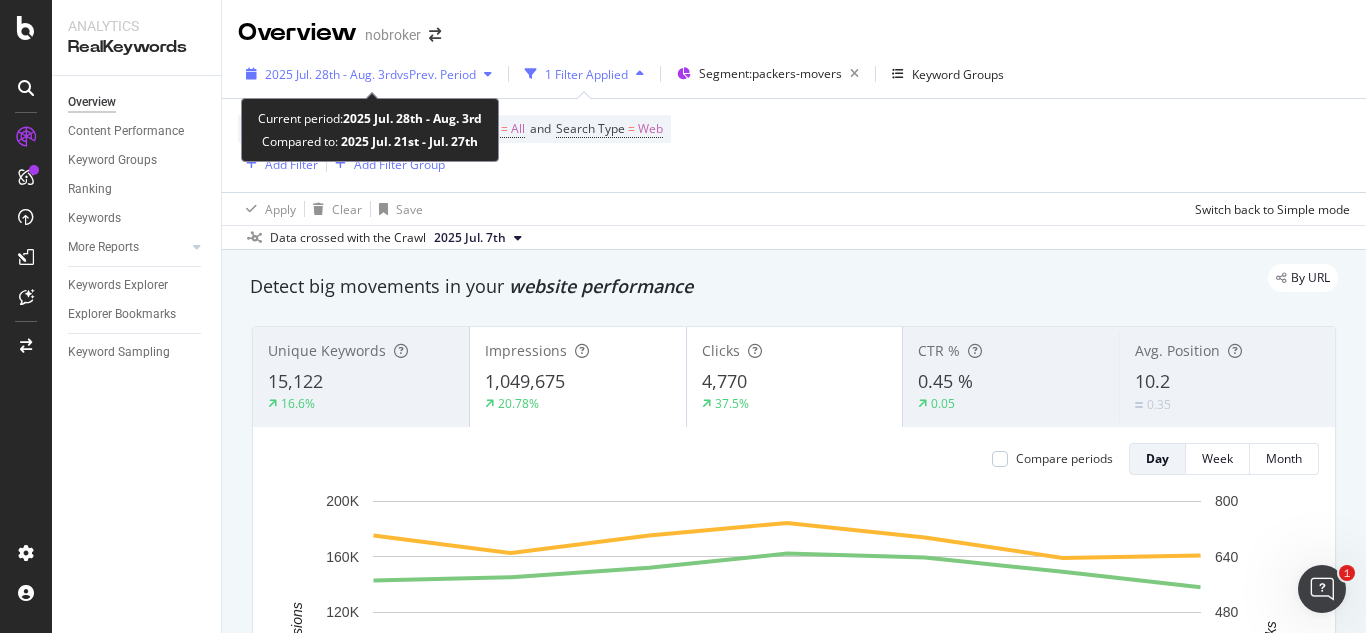 click on "[DATE] [MONTH]. [DAY]st - [MONTH]. [DAY]rd  vs  Prev. Period" at bounding box center [369, 74] 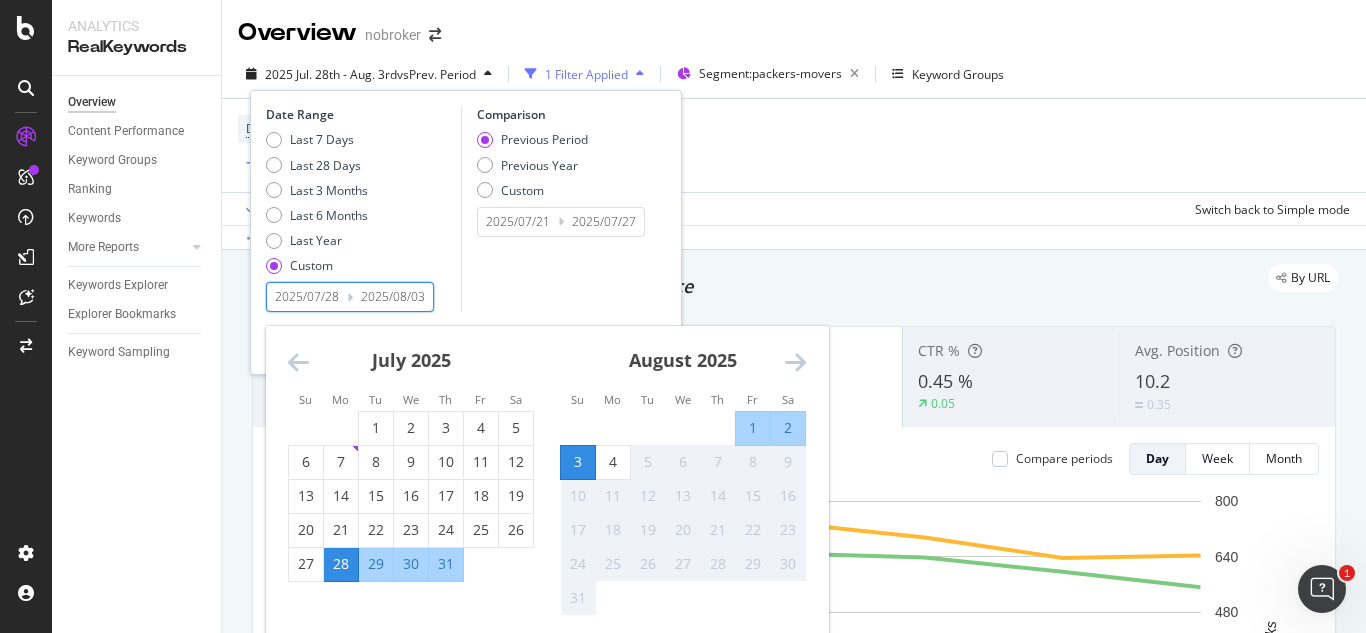 click on "2025/07/28" at bounding box center (307, 297) 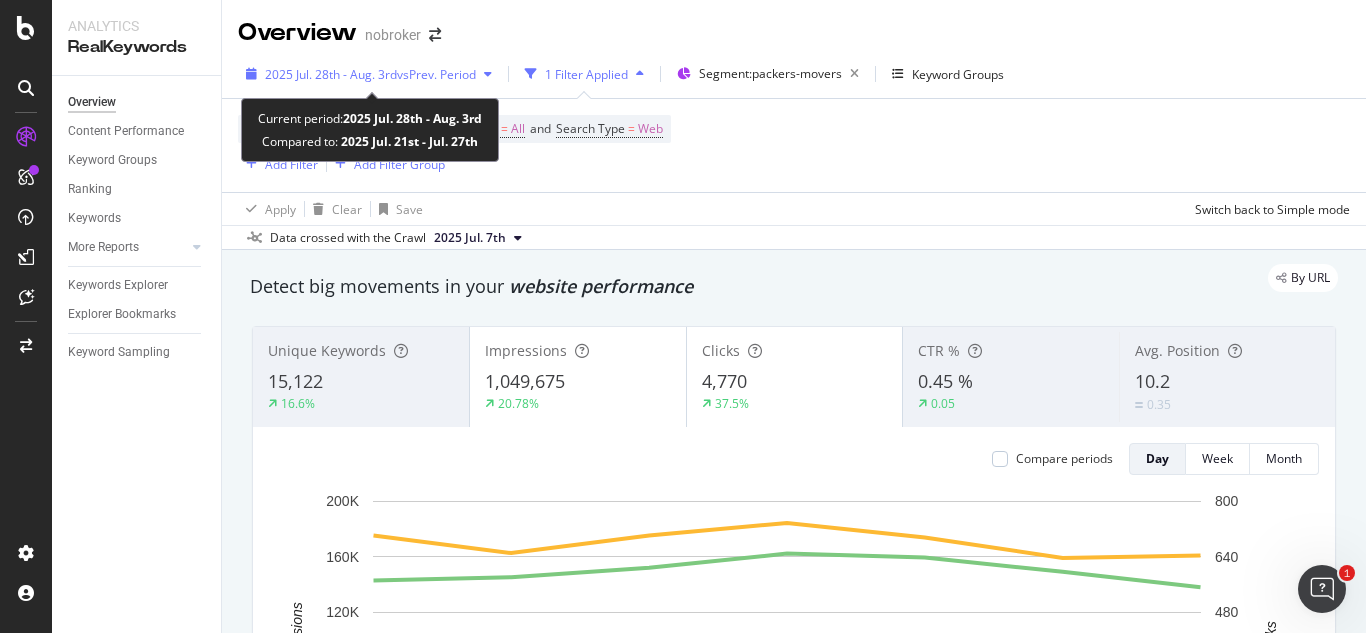 click on "vs  Prev. Period" at bounding box center [436, 74] 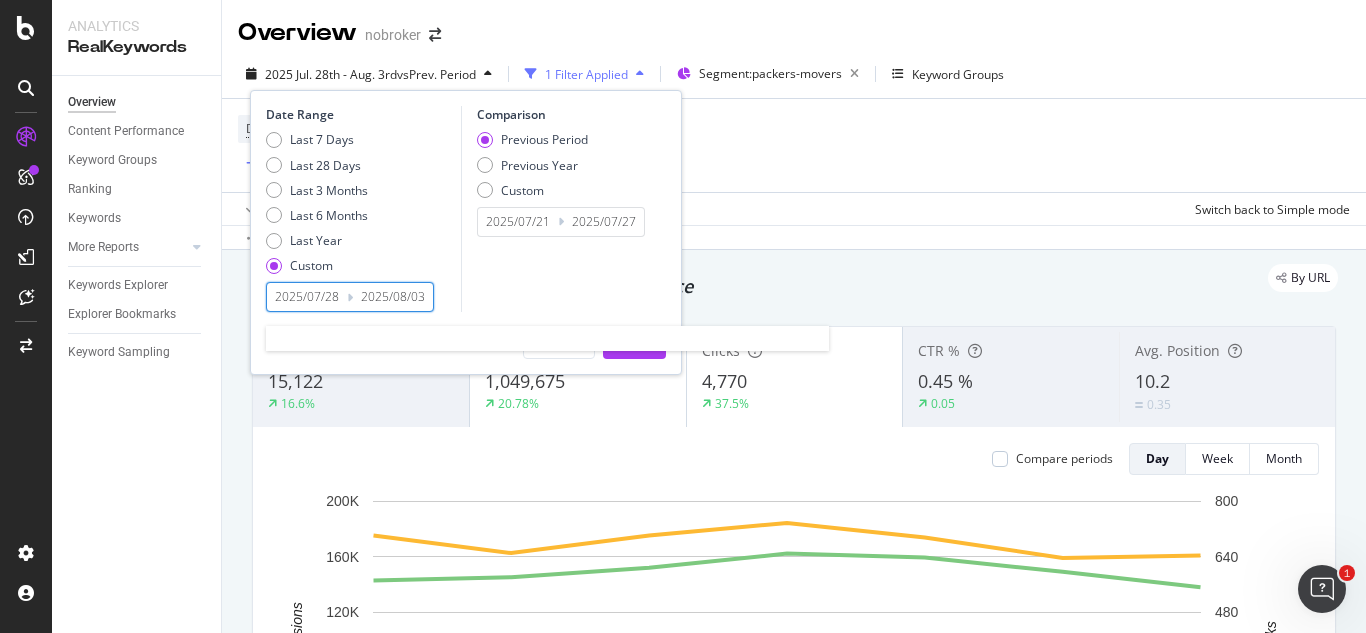 click on "2025/07/28" at bounding box center [307, 297] 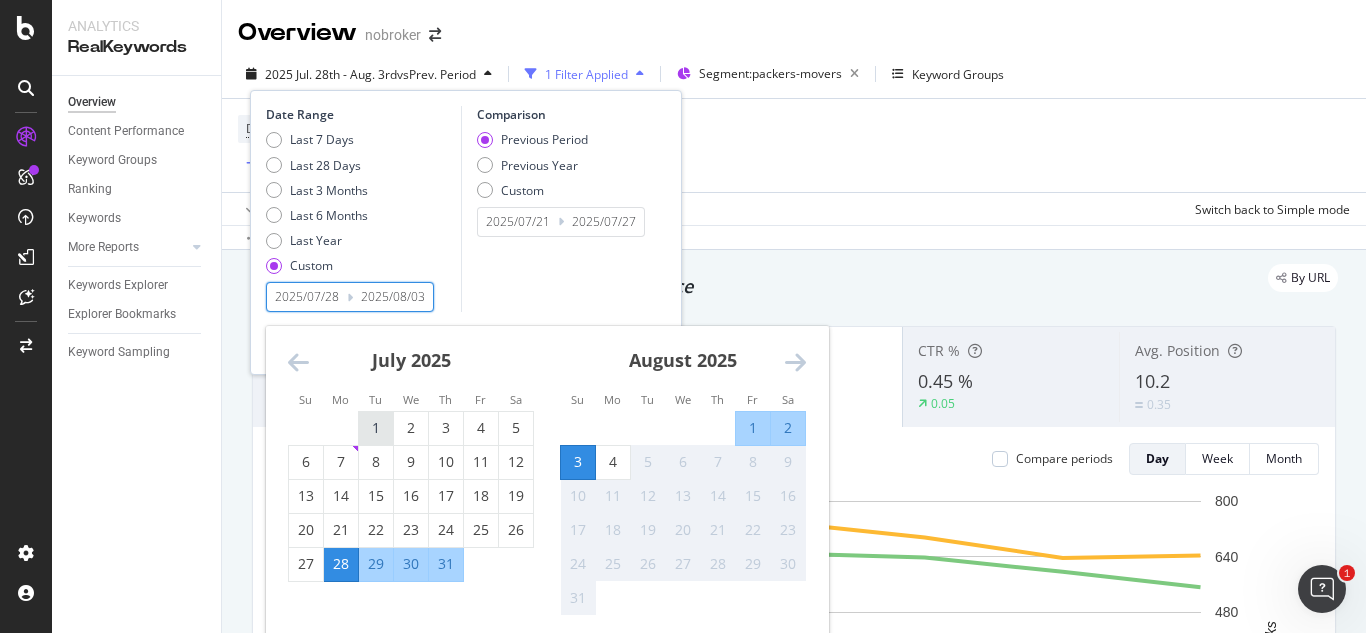 click on "1" at bounding box center [376, 428] 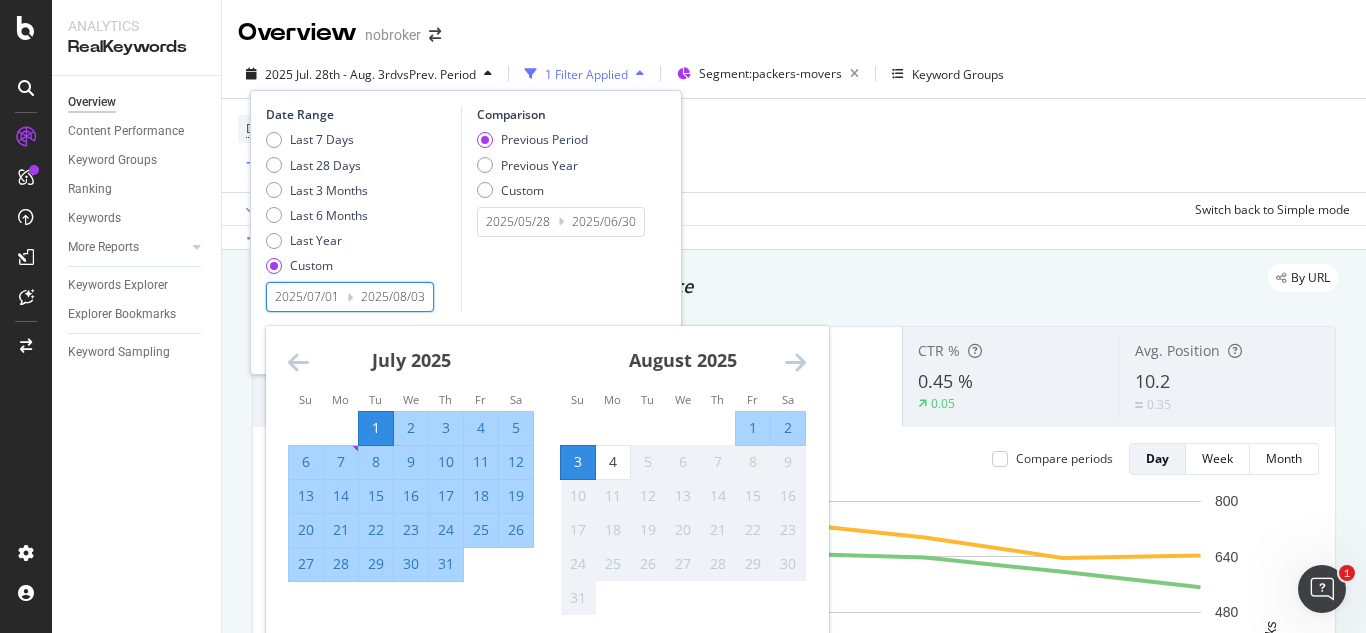 click on "31" at bounding box center [446, 564] 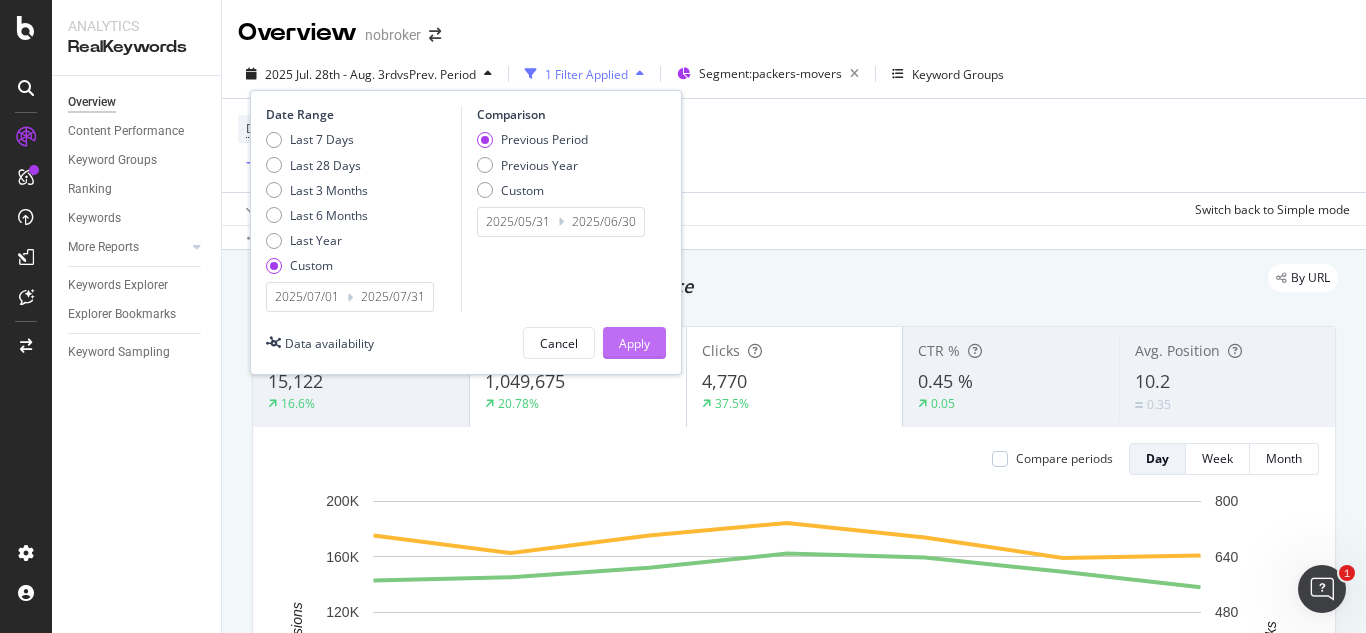 click on "Apply" at bounding box center (634, 343) 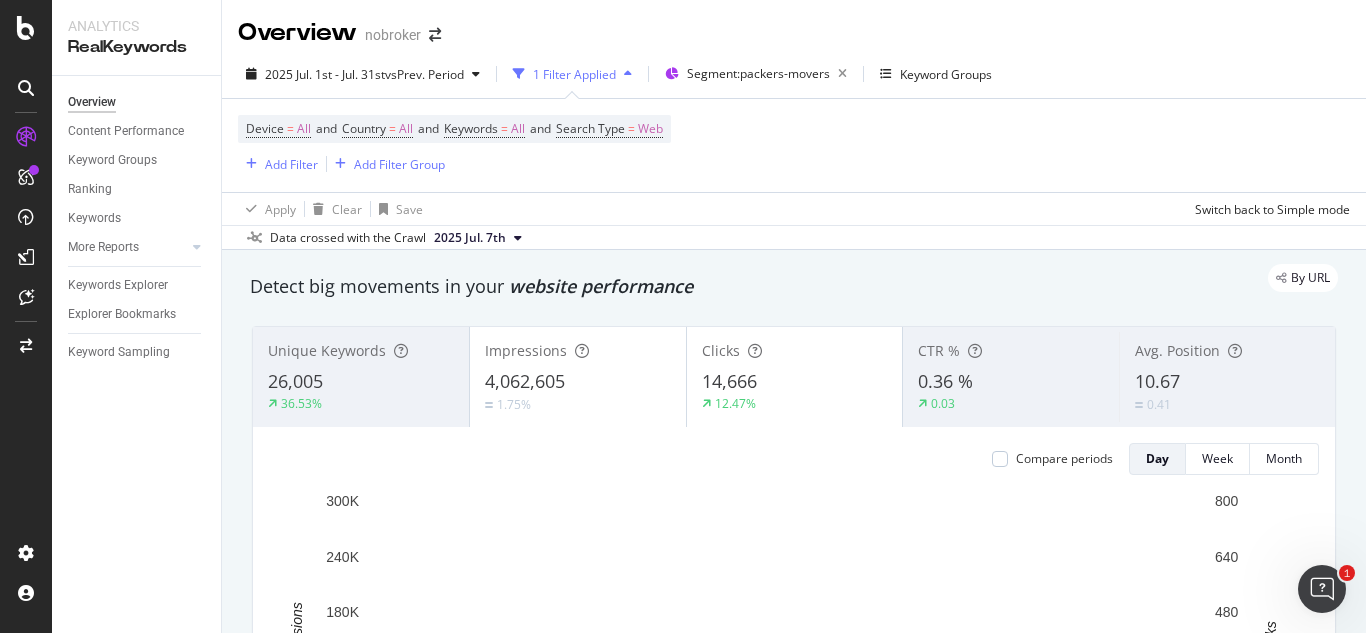 scroll, scrollTop: 1, scrollLeft: 0, axis: vertical 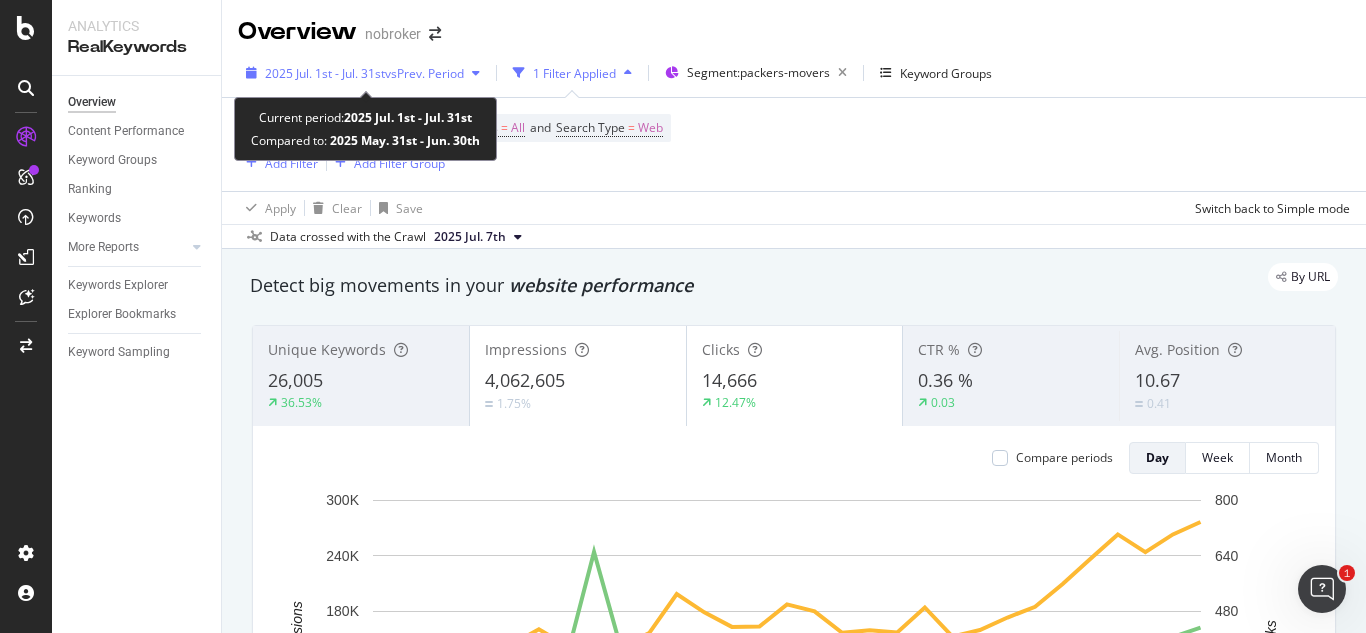 click on "2025 Jul. 1st - Jul. 31st" at bounding box center (325, 73) 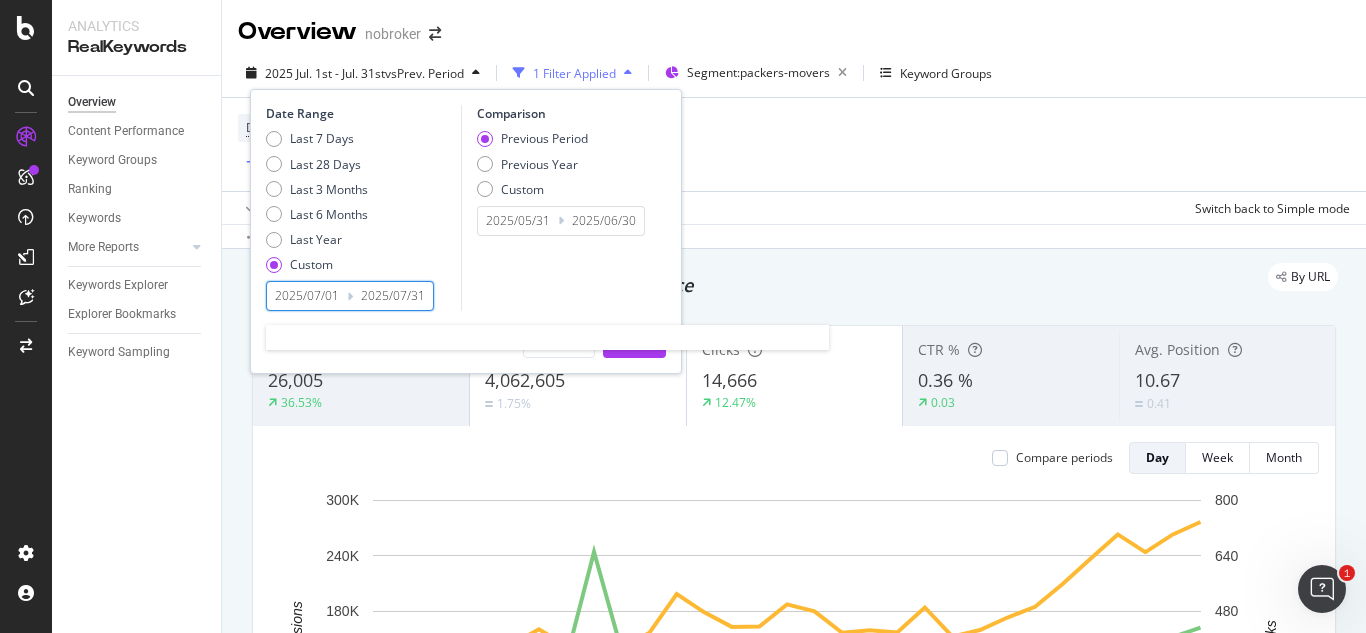 click on "2025/07/01" at bounding box center [307, 296] 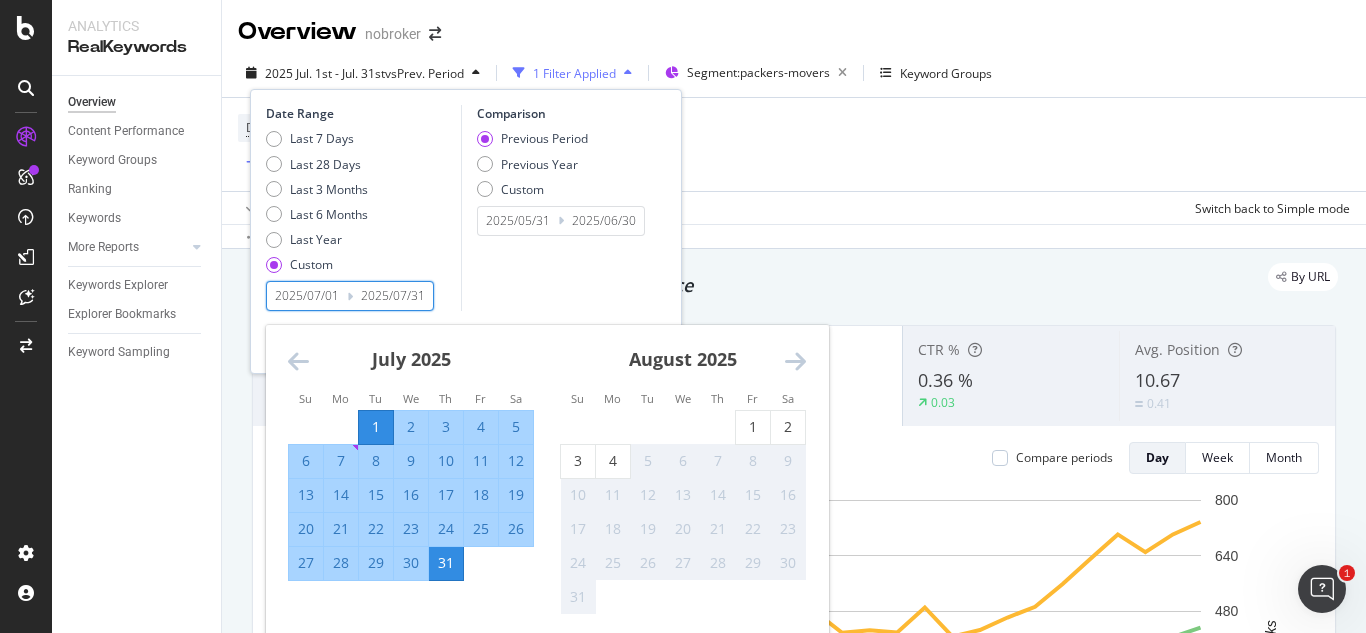 click at bounding box center (298, 361) 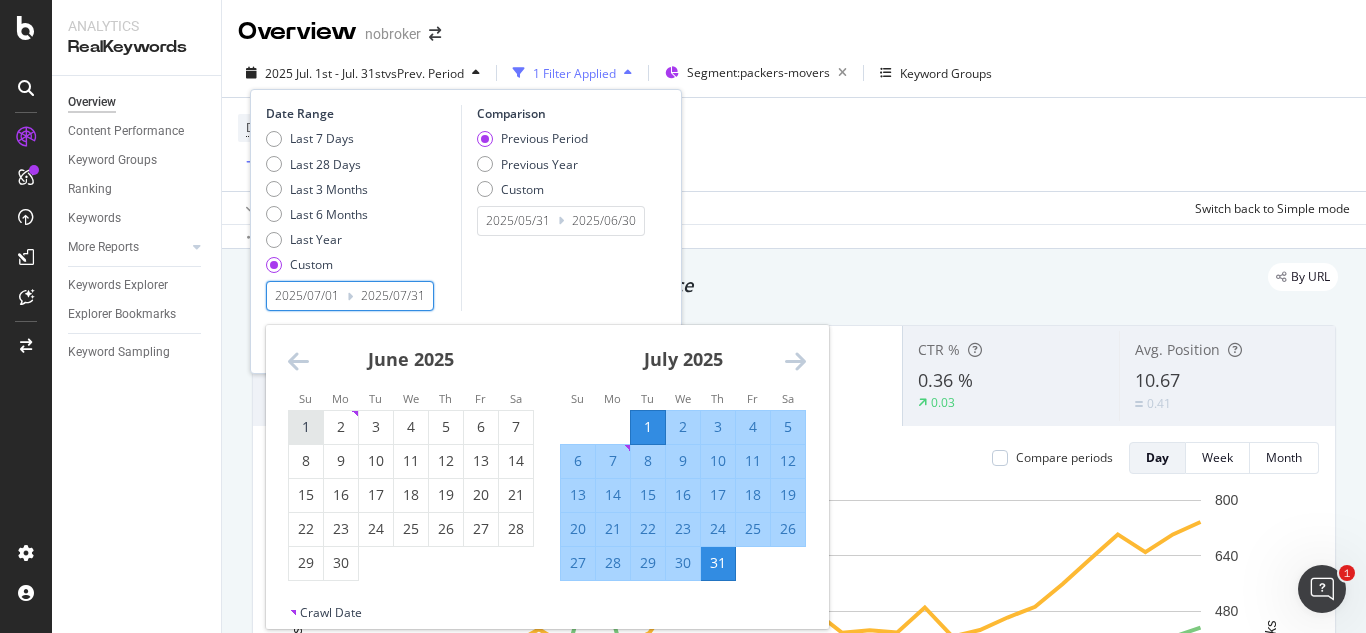 click on "1" at bounding box center (306, 427) 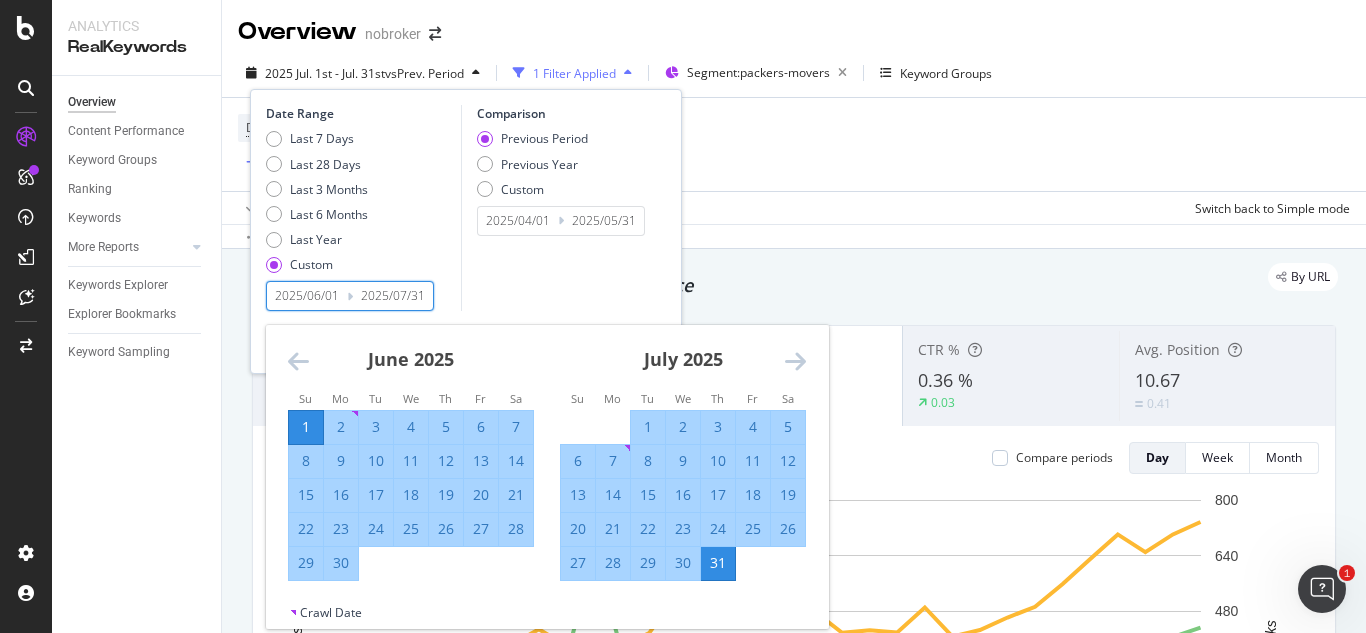 click on "30" at bounding box center (341, 563) 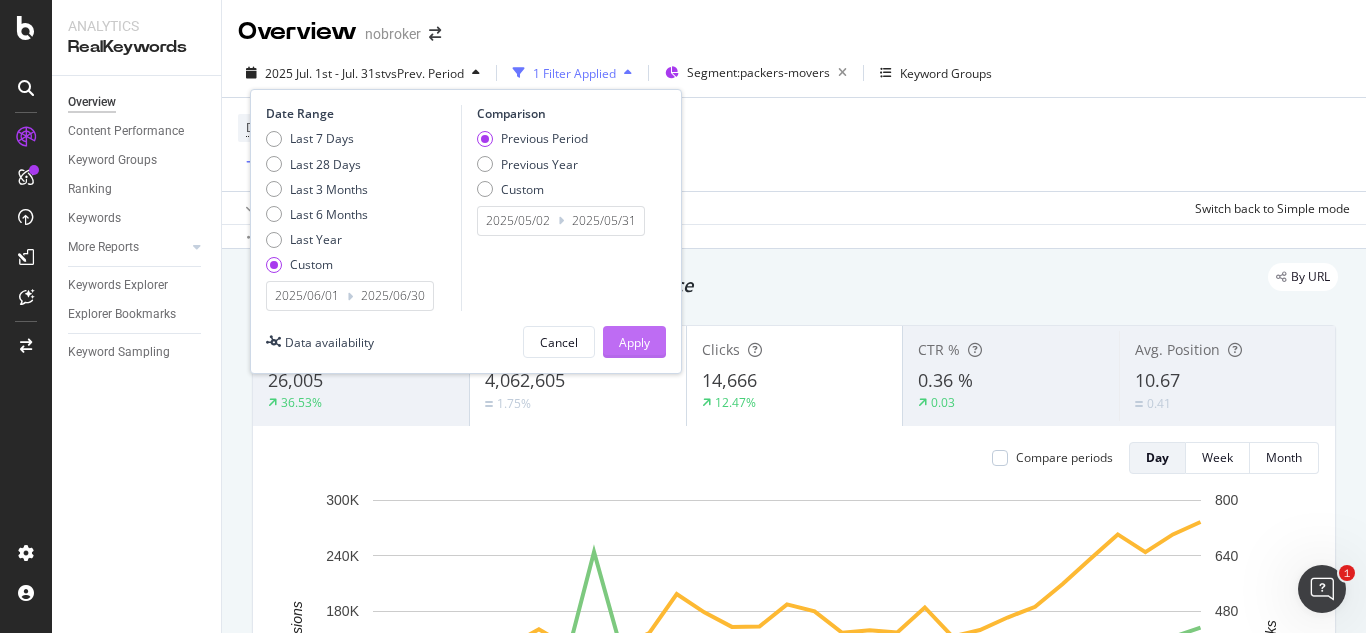 click on "Apply" at bounding box center (634, 342) 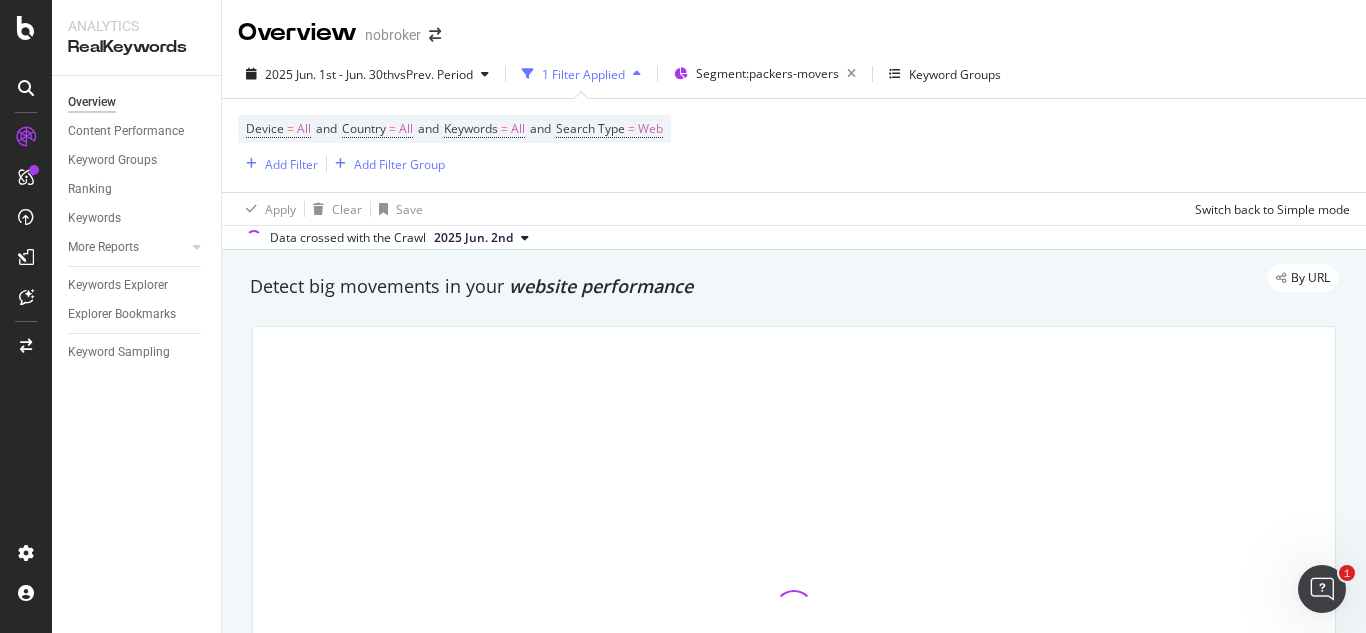 scroll, scrollTop: 215, scrollLeft: 0, axis: vertical 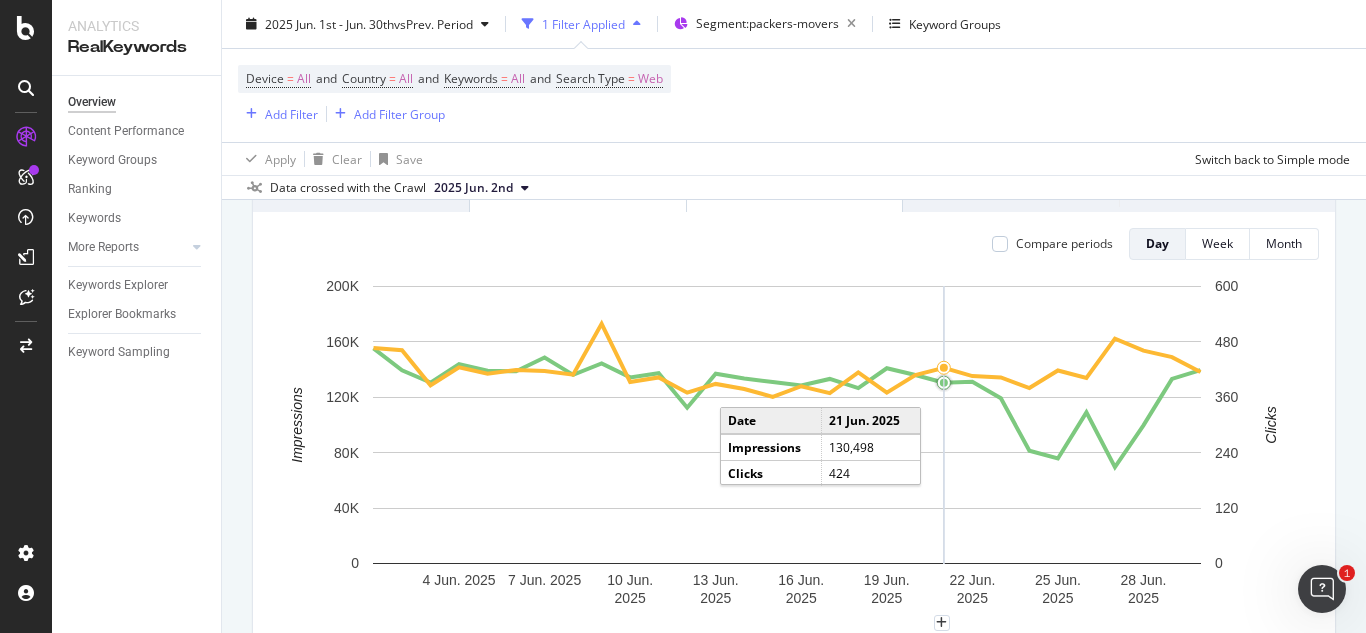 click 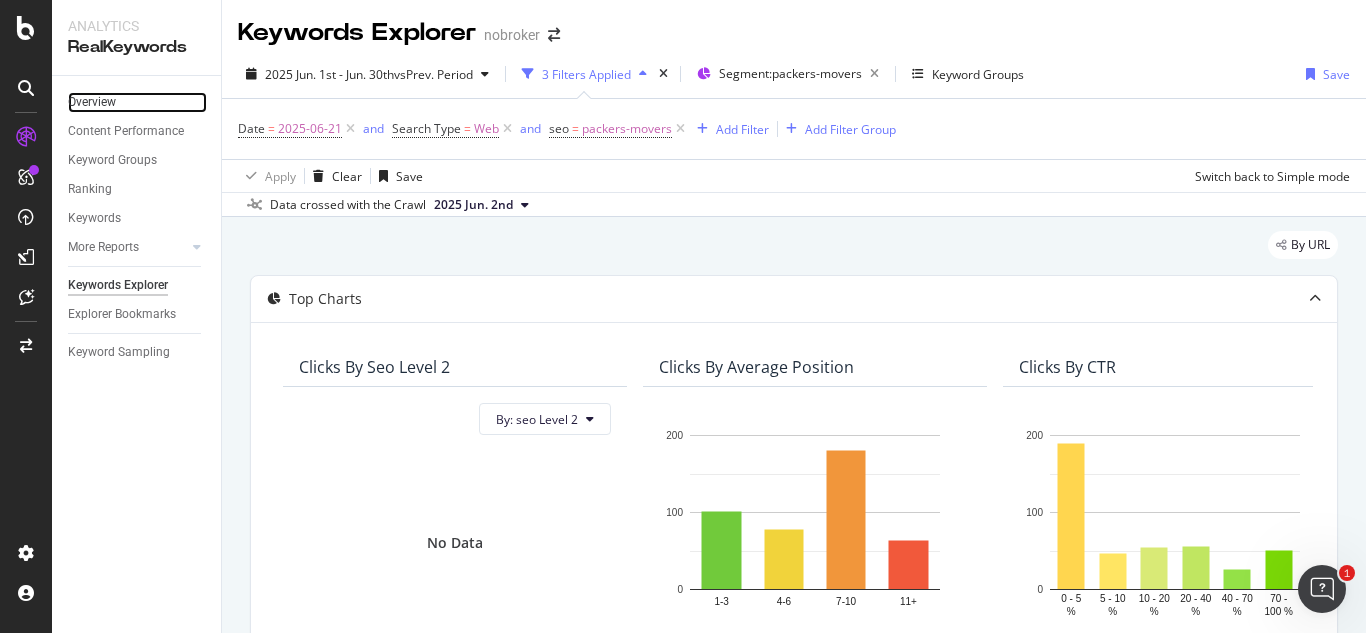 click on "Overview" at bounding box center [137, 102] 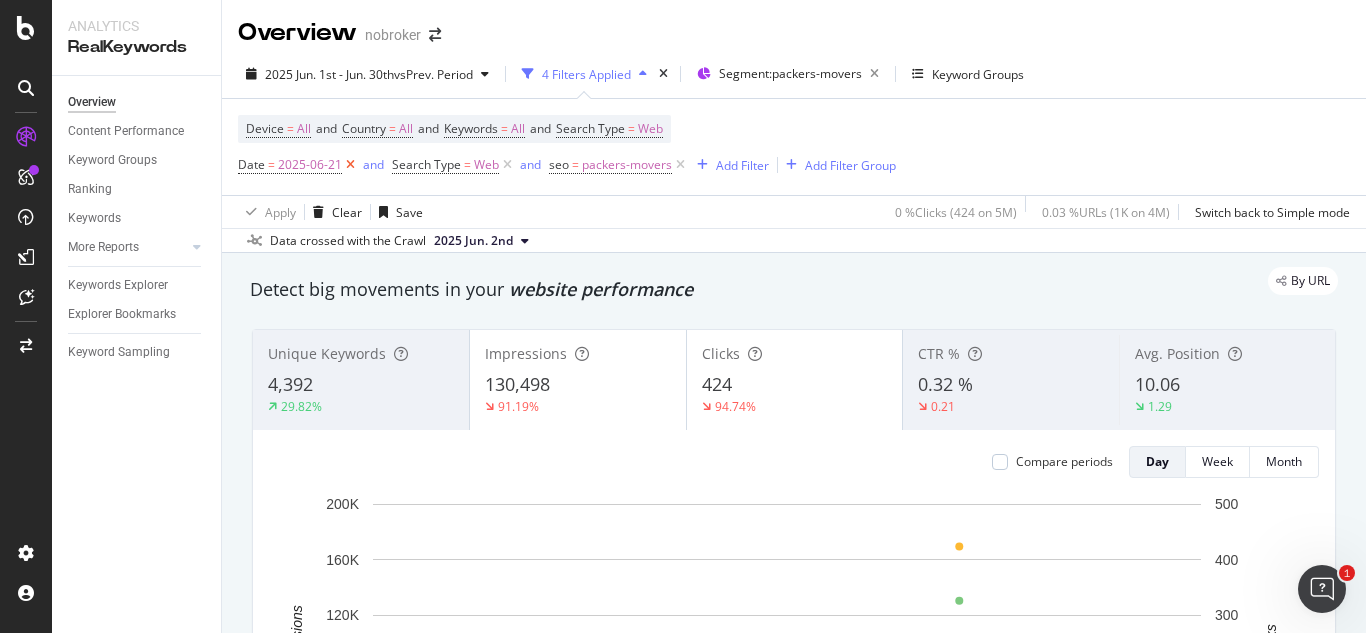 click at bounding box center [350, 165] 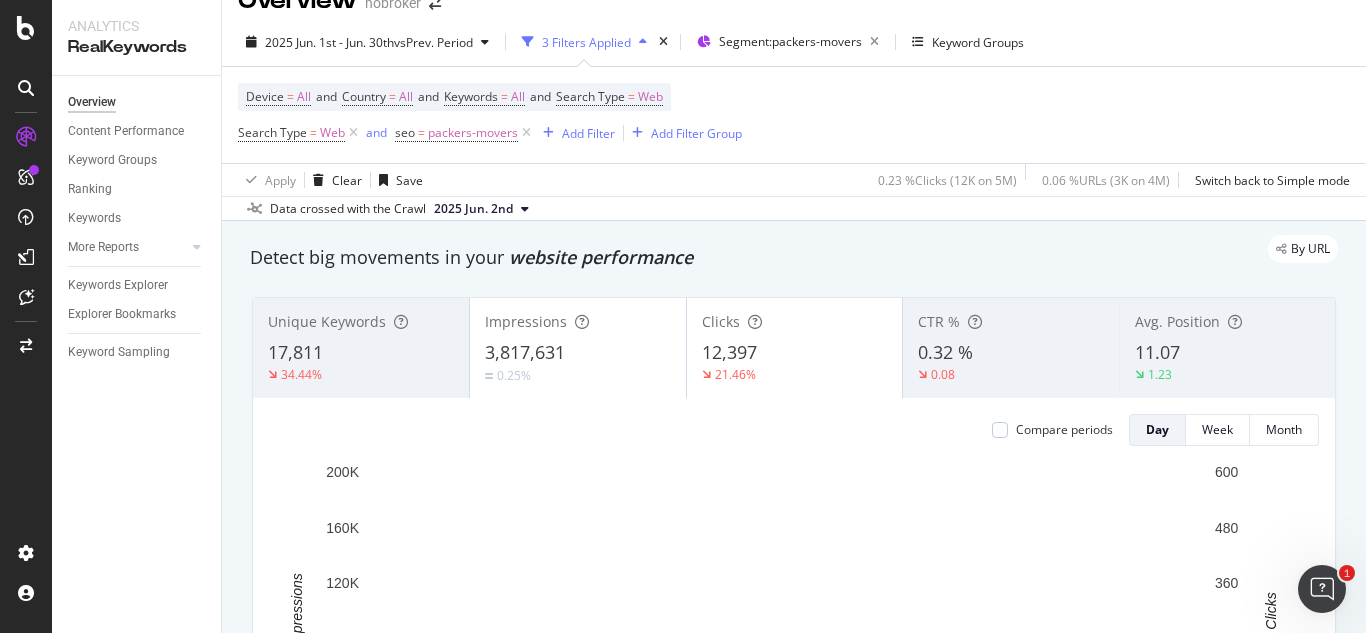 scroll, scrollTop: 22, scrollLeft: 0, axis: vertical 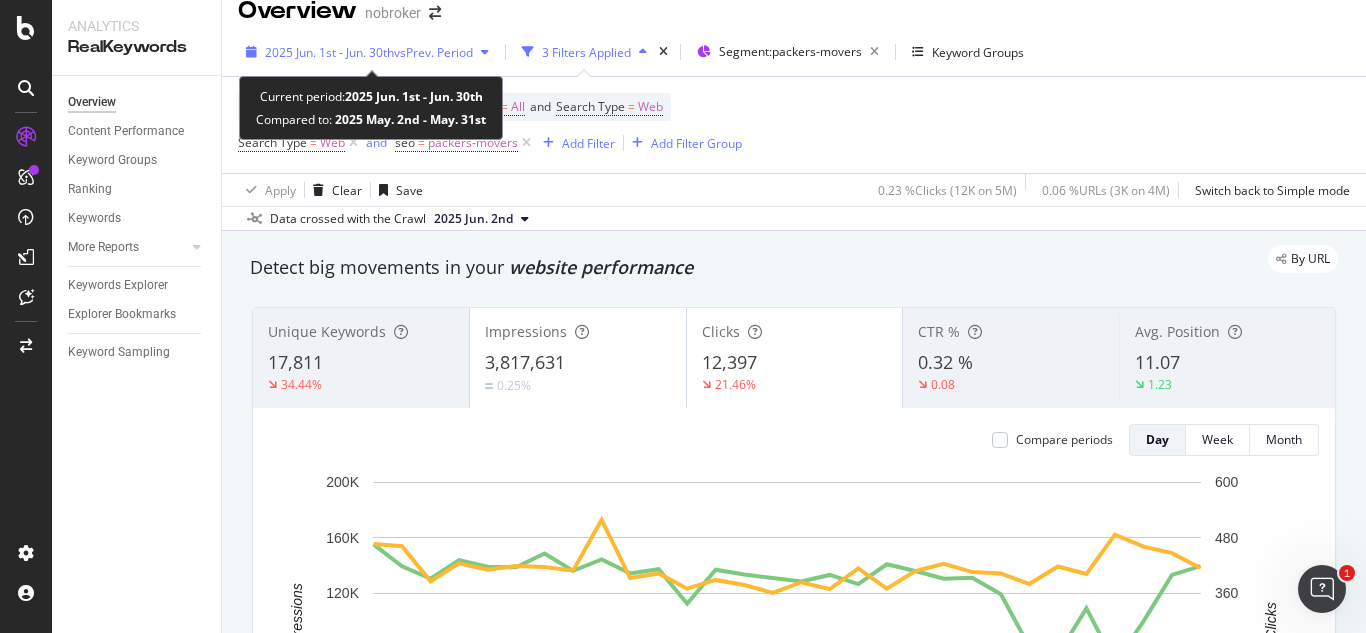 click on "[YEAR] [MONTH]. [DAY]st - [MONTH]. [DAY]th  vs  Prev. Period" at bounding box center [367, 52] 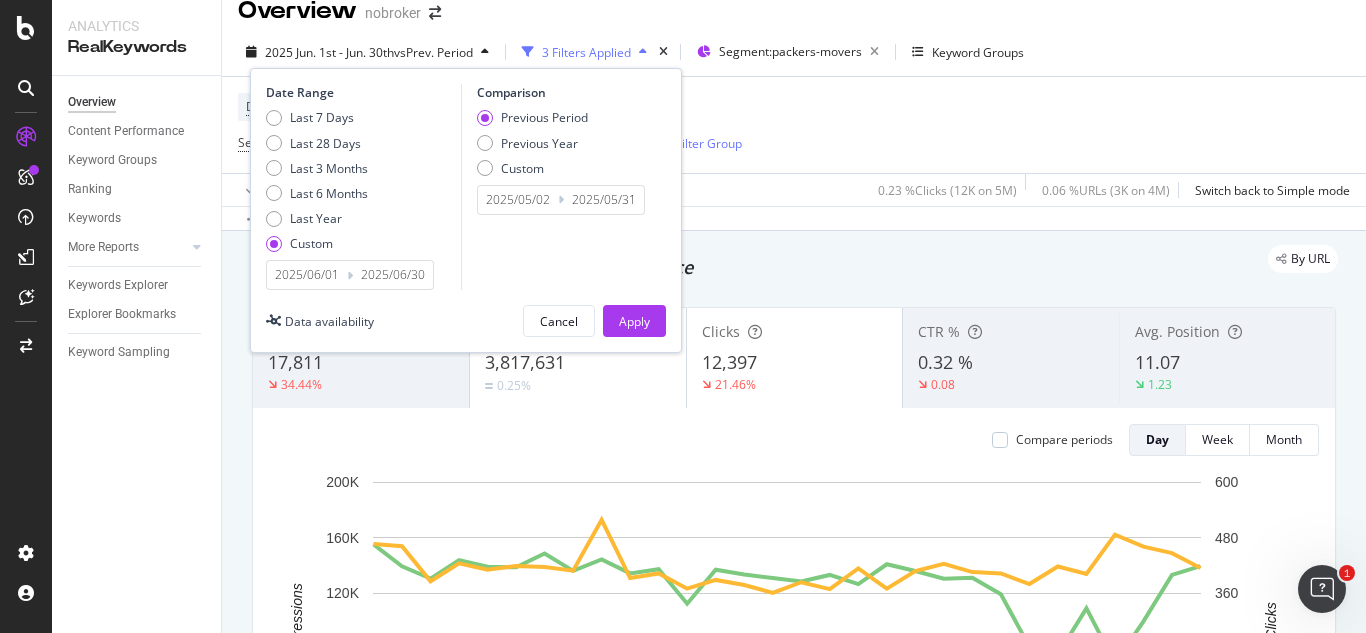 click at bounding box center (350, 275) 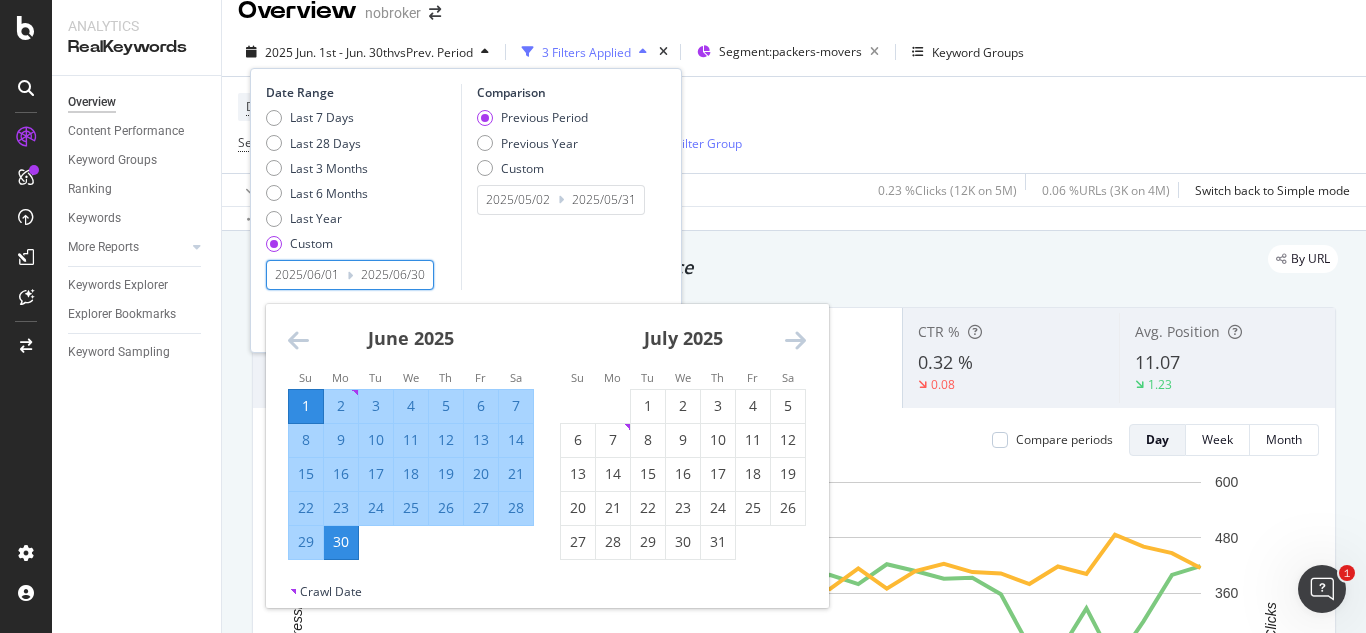 click on "2025/06/01" at bounding box center (307, 275) 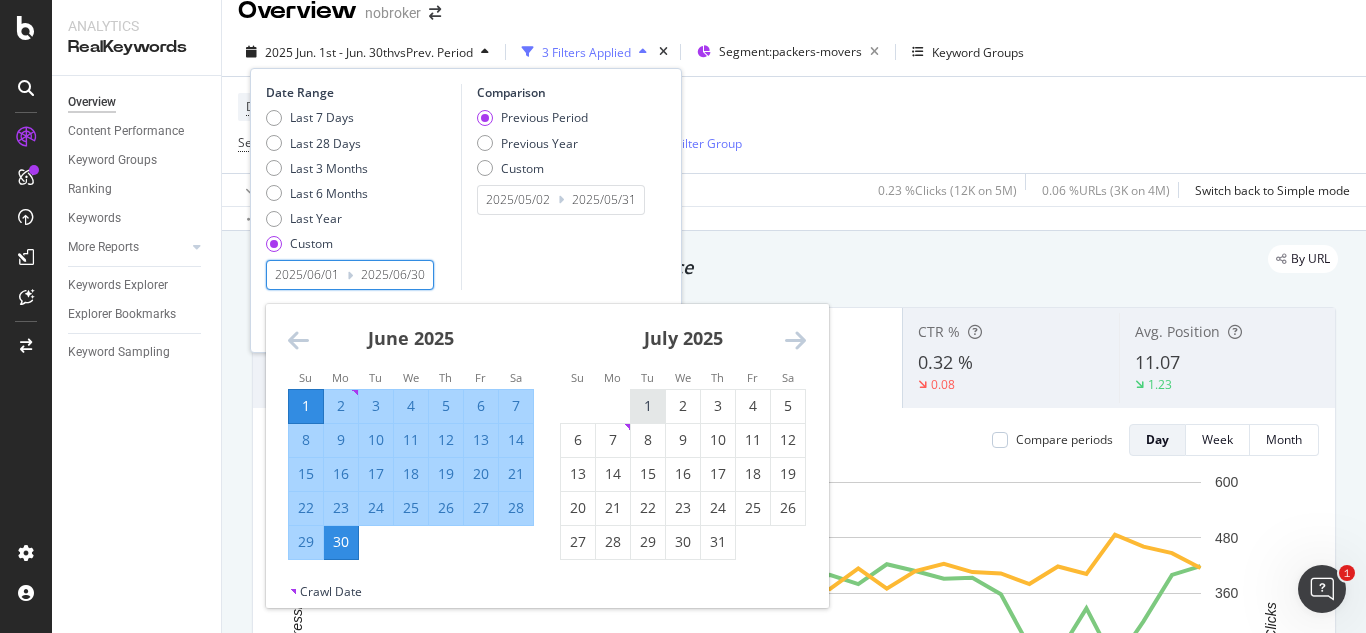 click on "1" at bounding box center [648, 406] 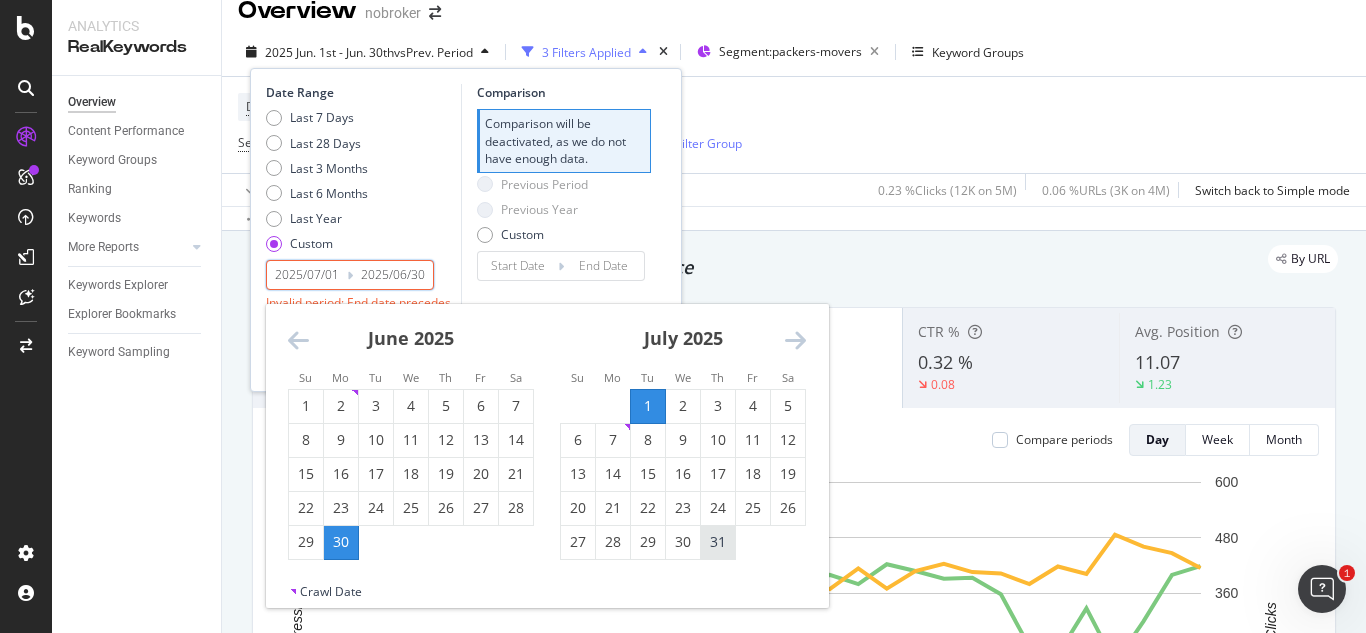 click on "31" at bounding box center [718, 542] 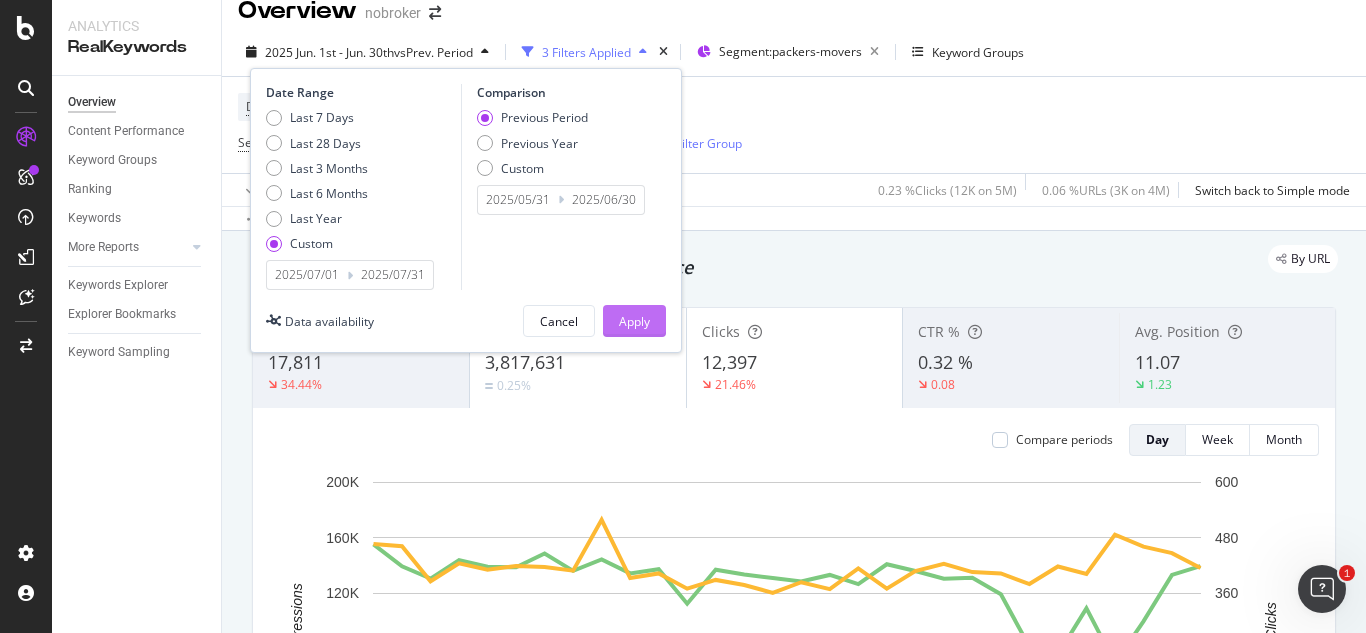 click on "Apply" at bounding box center [634, 321] 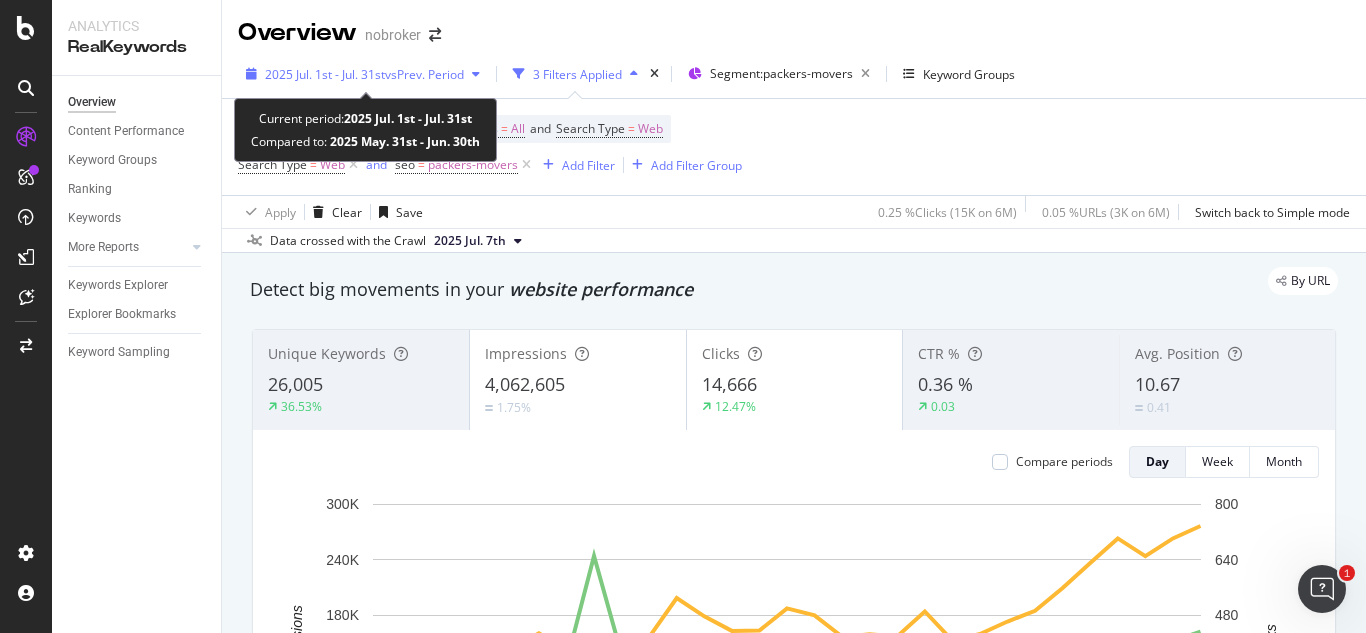 click on "2025 Jul. 1st - Jul. 31st  vs  Prev. Period" at bounding box center (363, 74) 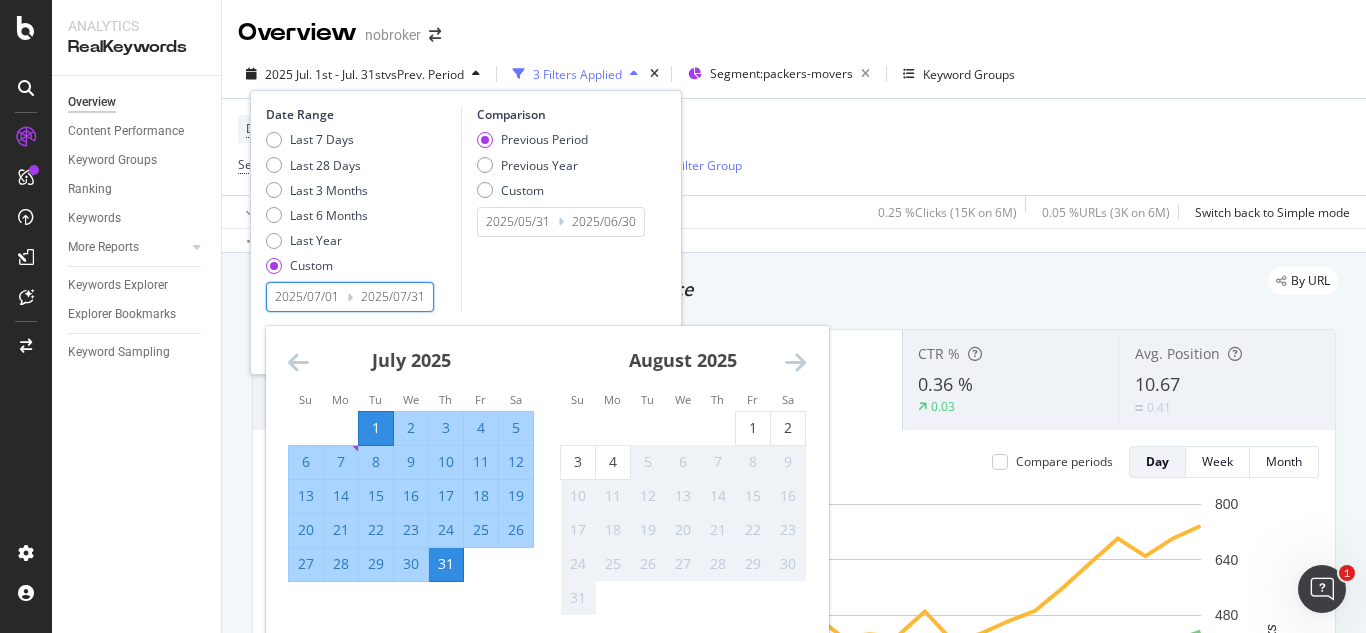 click on "2025/07/01" at bounding box center (307, 297) 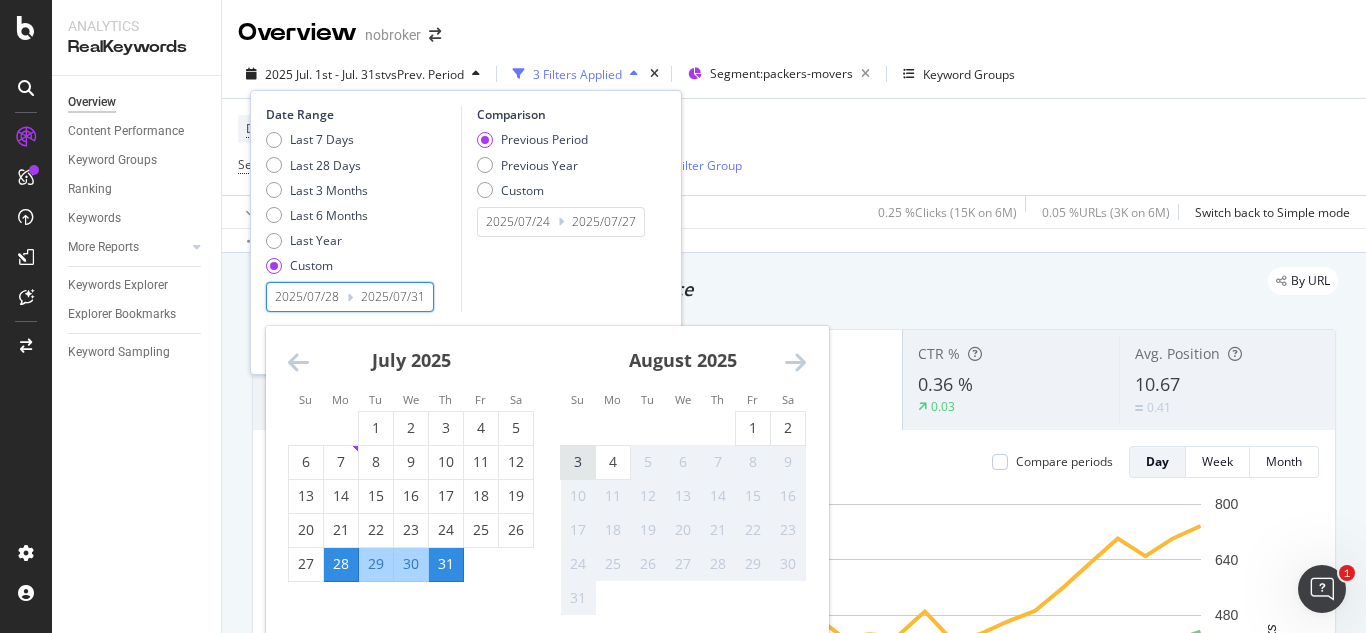 click on "3" at bounding box center [578, 462] 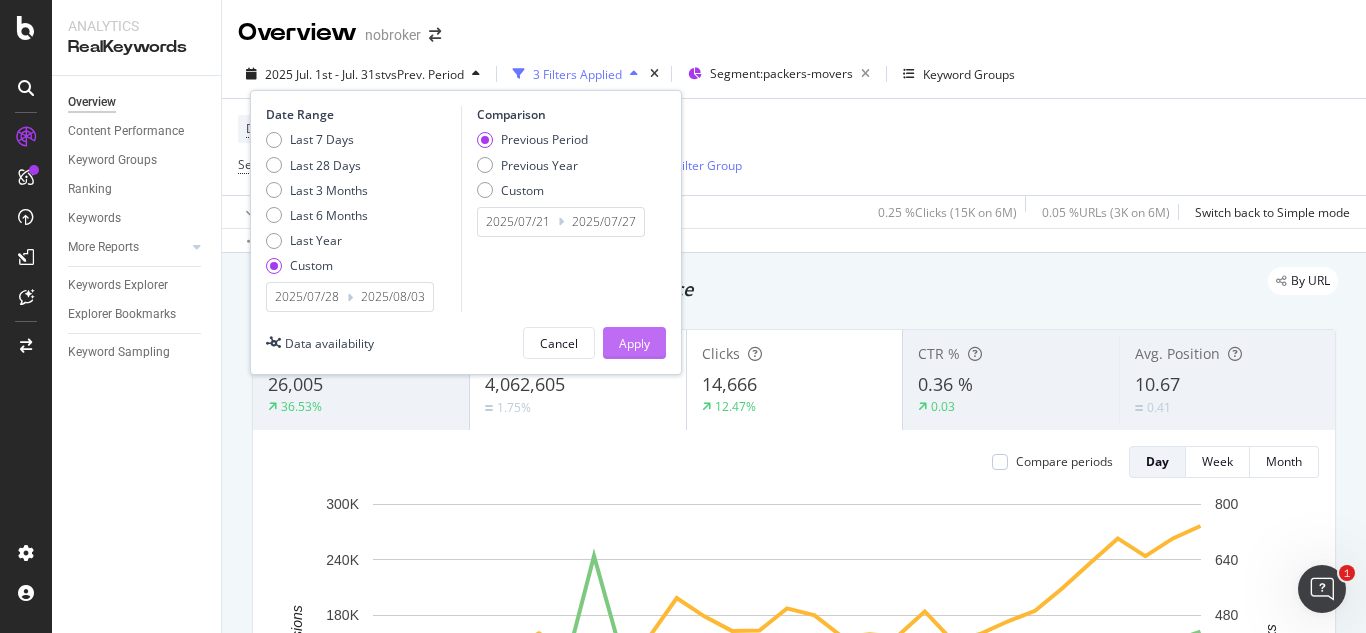 click on "Apply" at bounding box center [634, 343] 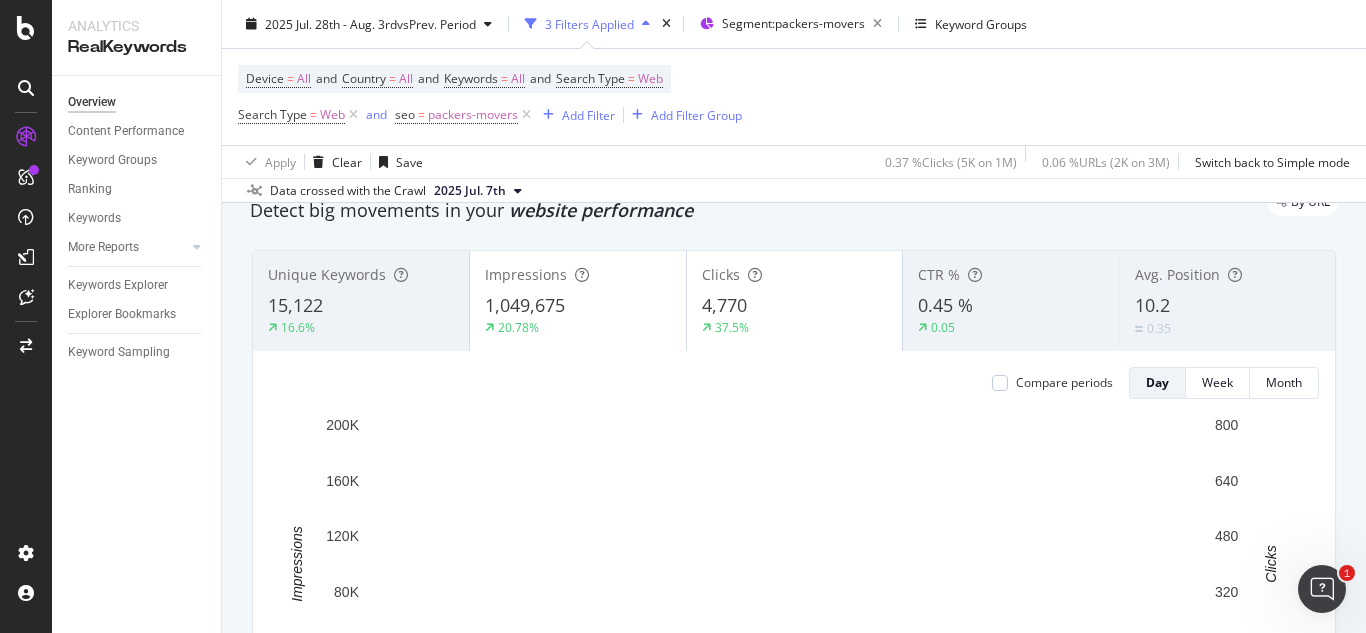 scroll, scrollTop: 80, scrollLeft: 0, axis: vertical 